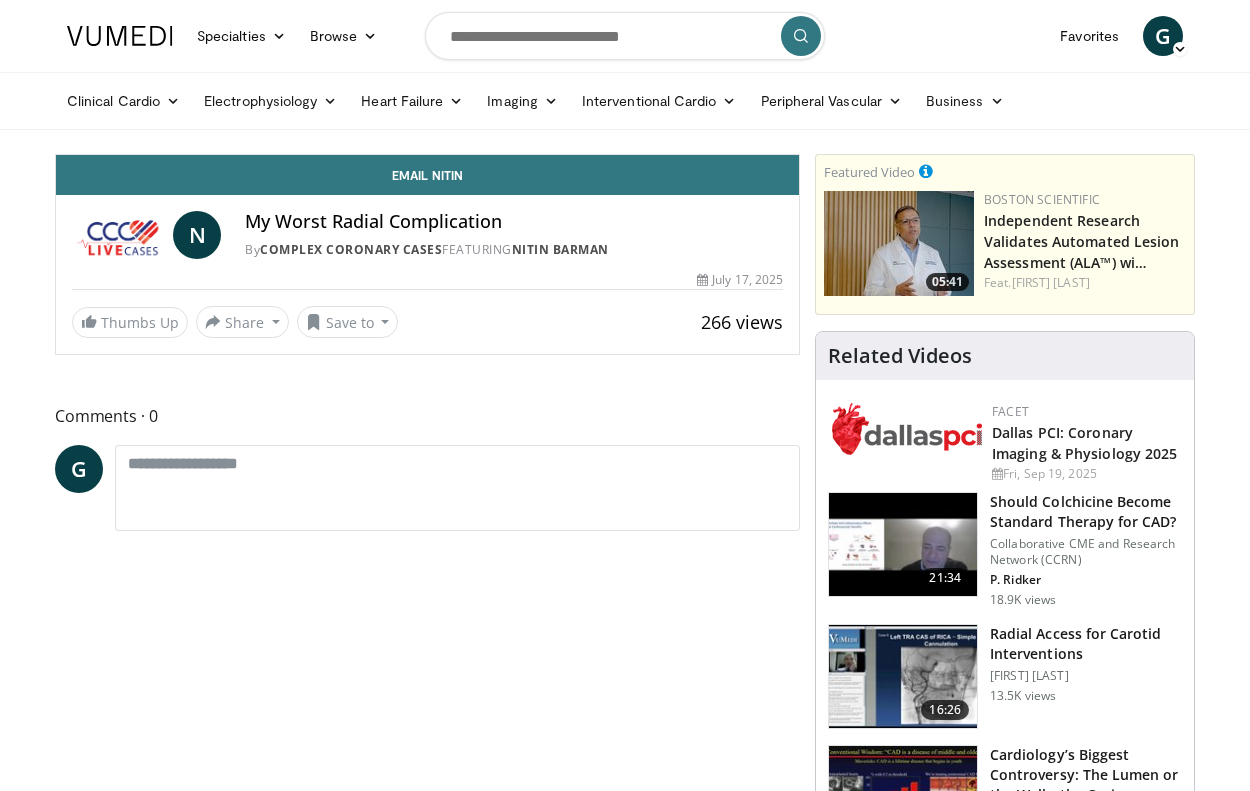 scroll, scrollTop: 0, scrollLeft: 0, axis: both 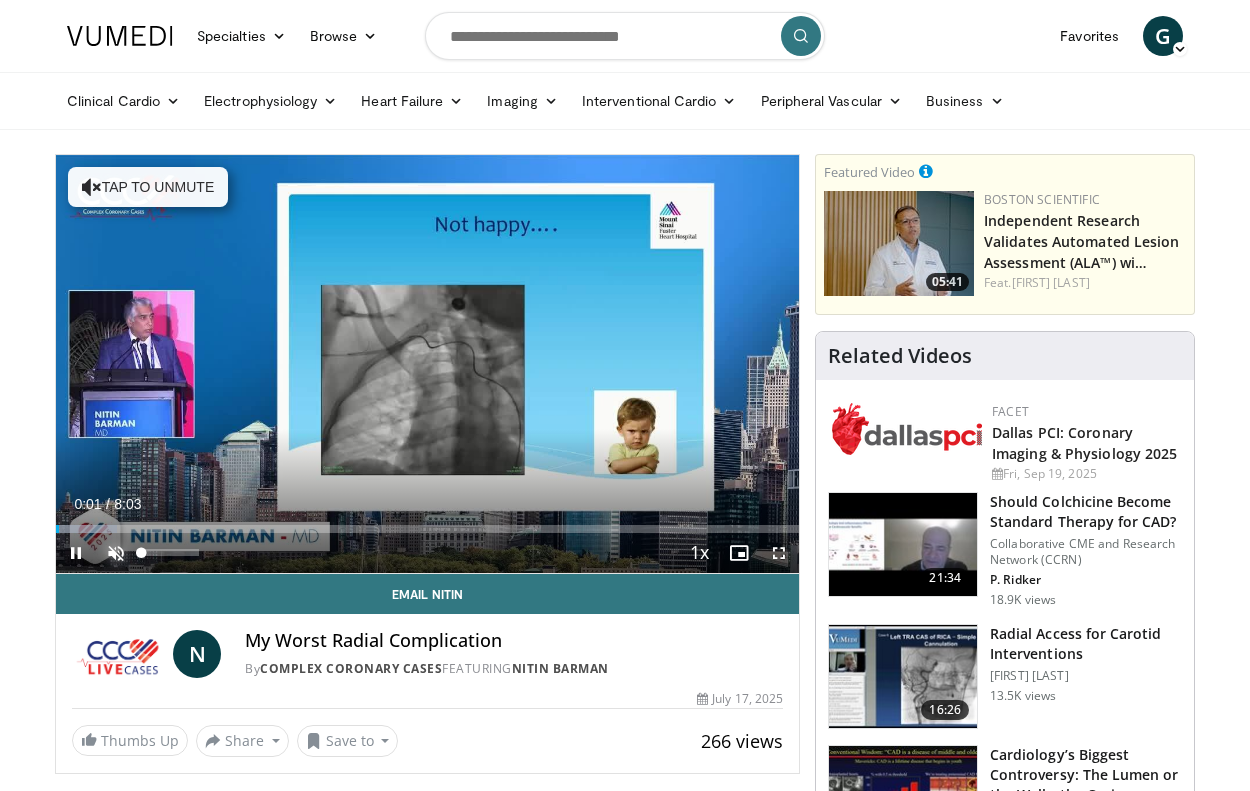 click at bounding box center [116, 553] 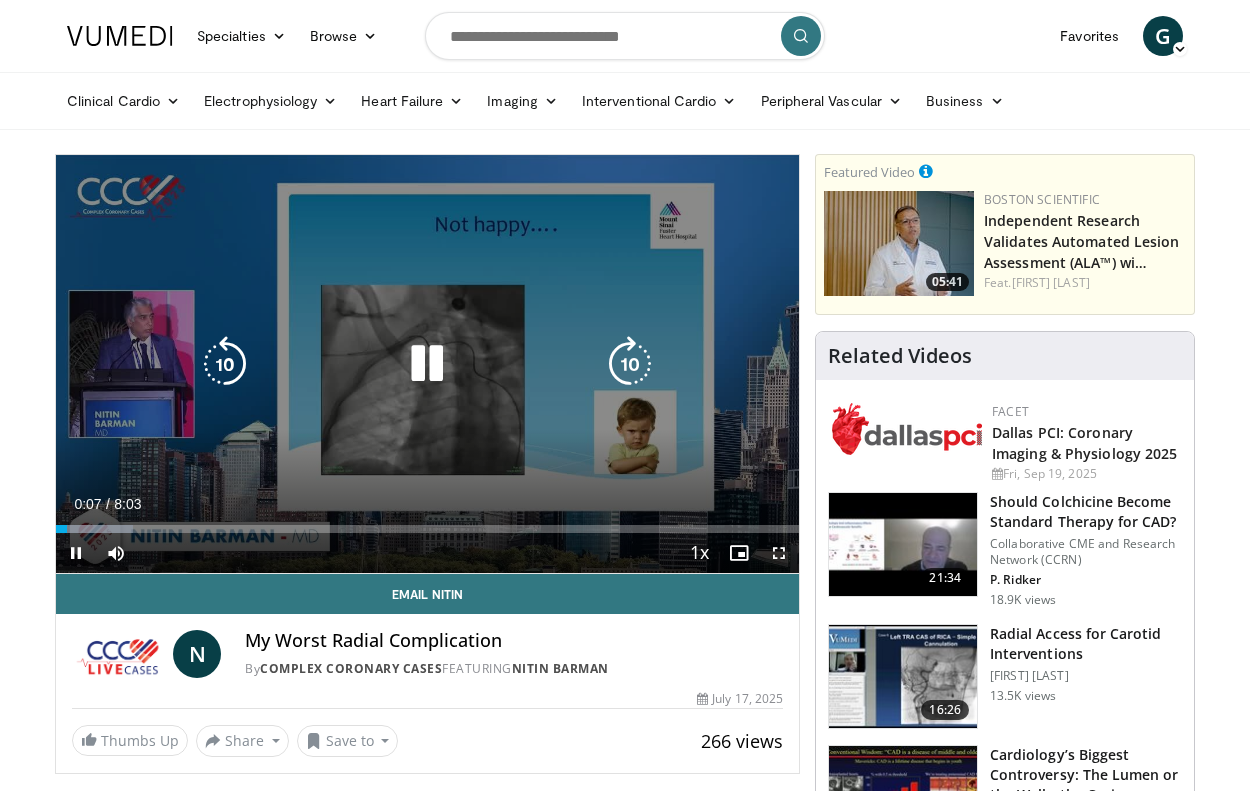 drag, startPoint x: 205, startPoint y: 554, endPoint x: 257, endPoint y: 553, distance: 52.009613 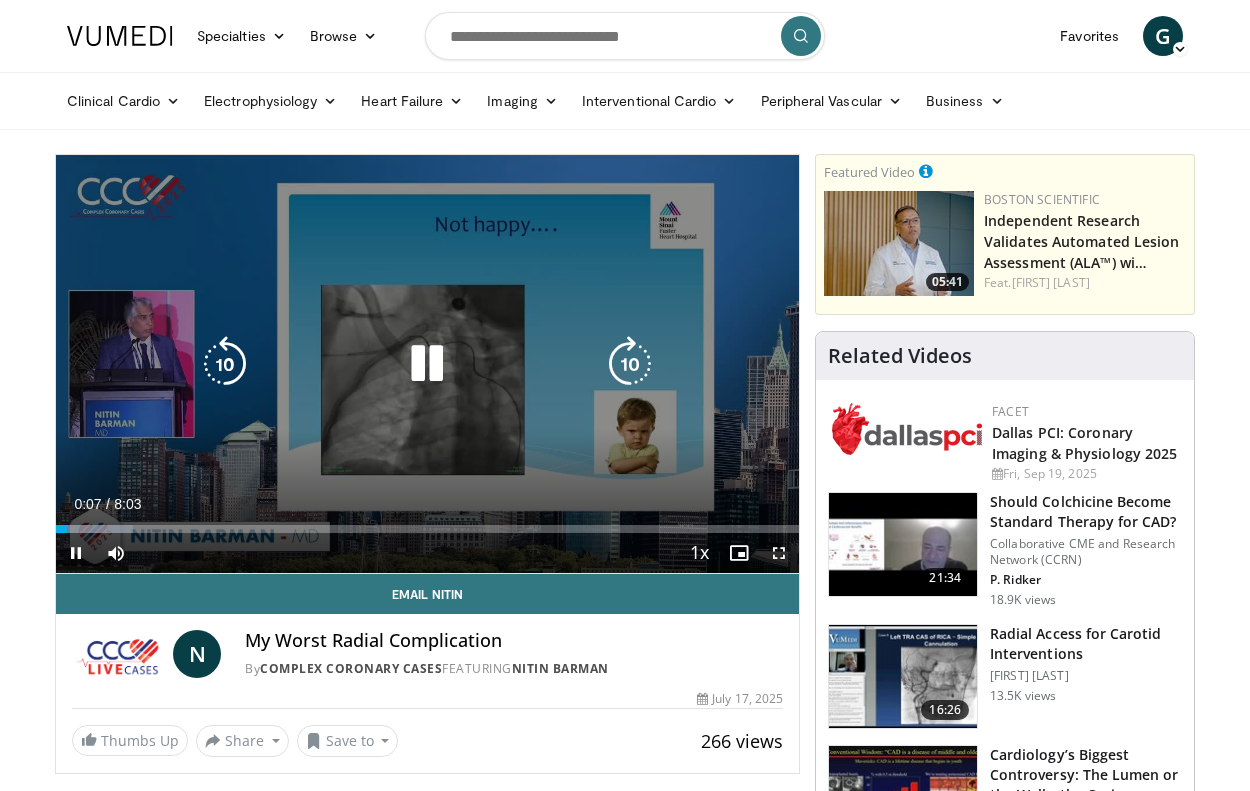 click on "Current Time  0:07 / Duration  8:03 Pause Skip Backward Skip Forward Mute 100% Loaded :  10.31% 0:07 0:37 Stream Type  LIVE Seek to live, currently behind live LIVE   1x Playback Rate 0.5x 0.75x 1x , selected 1.25x 1.5x 1.75x 2x Chapters Chapters Descriptions descriptions off , selected Captions captions settings , opens captions settings dialog captions off , selected Audio Track en (Main) , selected Fullscreen Enable picture-in-picture mode" at bounding box center (427, 553) 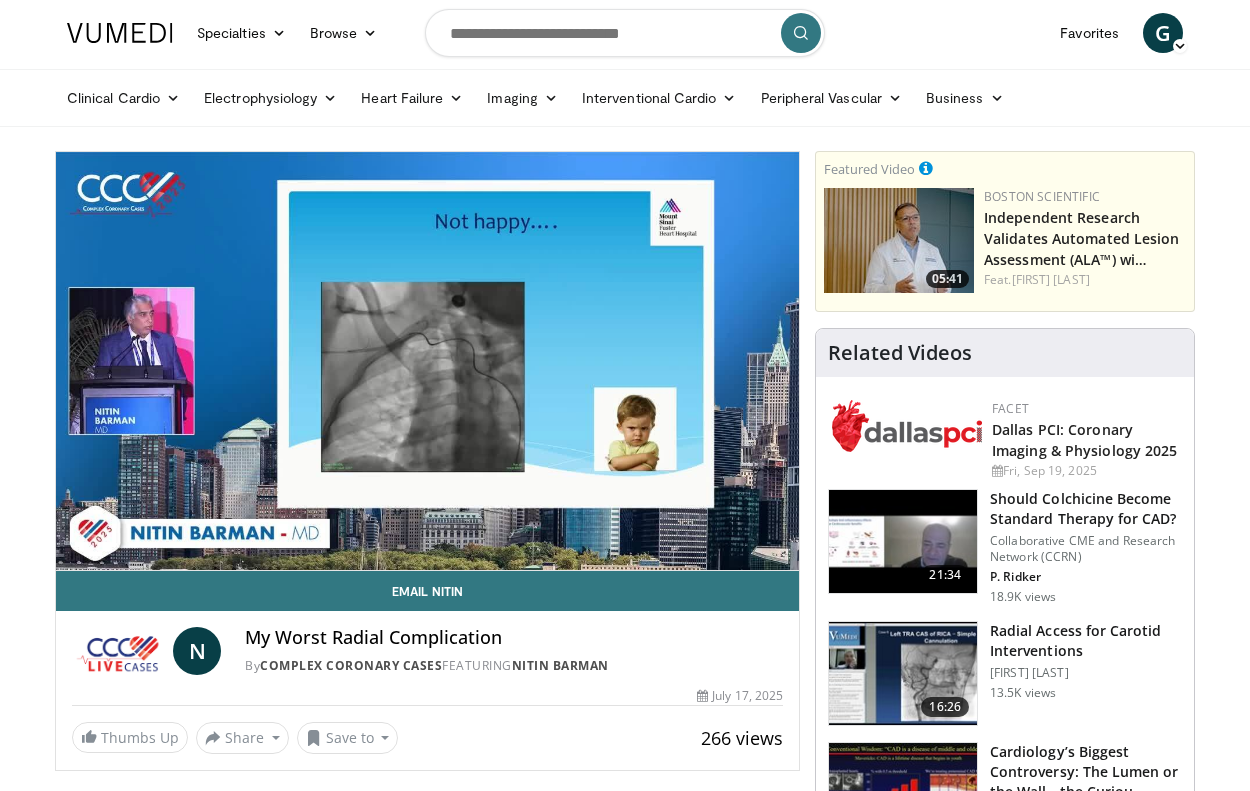 scroll, scrollTop: 9, scrollLeft: 0, axis: vertical 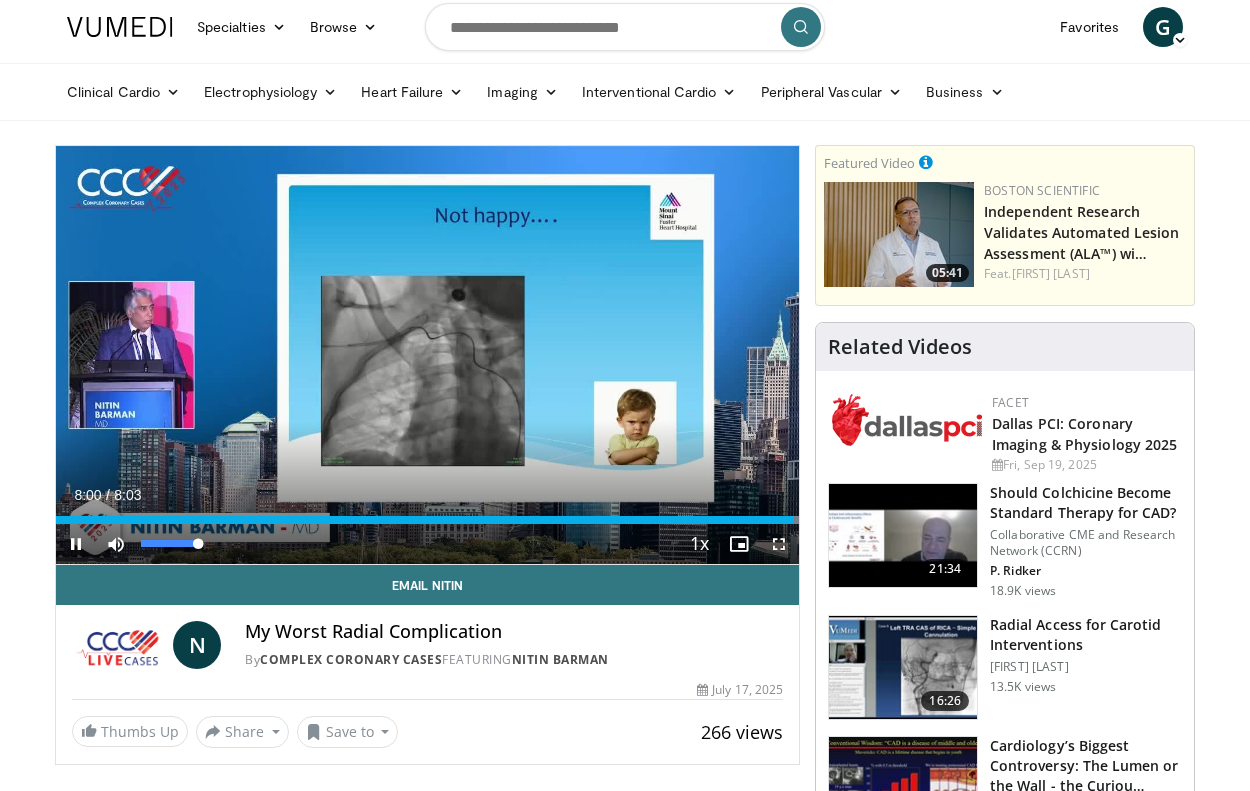 drag, startPoint x: 195, startPoint y: 542, endPoint x: 208, endPoint y: 543, distance: 13.038404 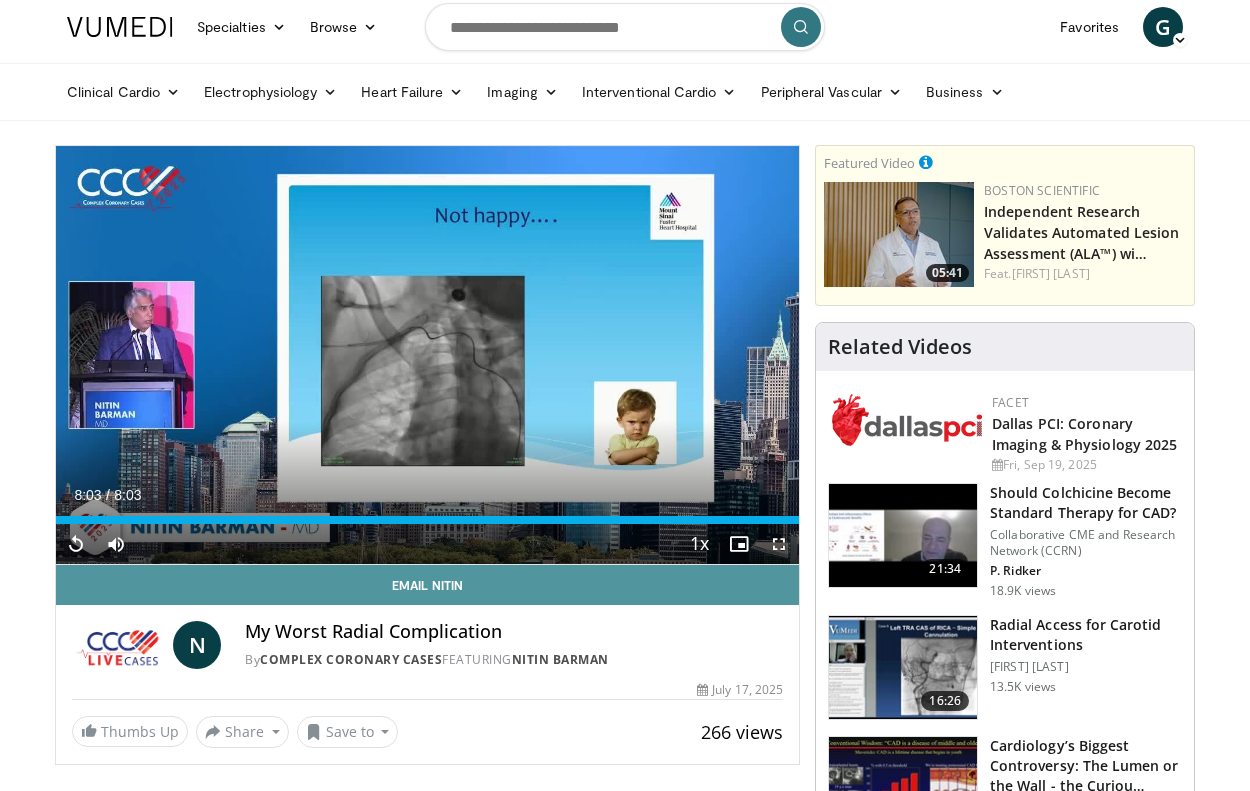 click on "Email
Nitin" at bounding box center (427, 585) 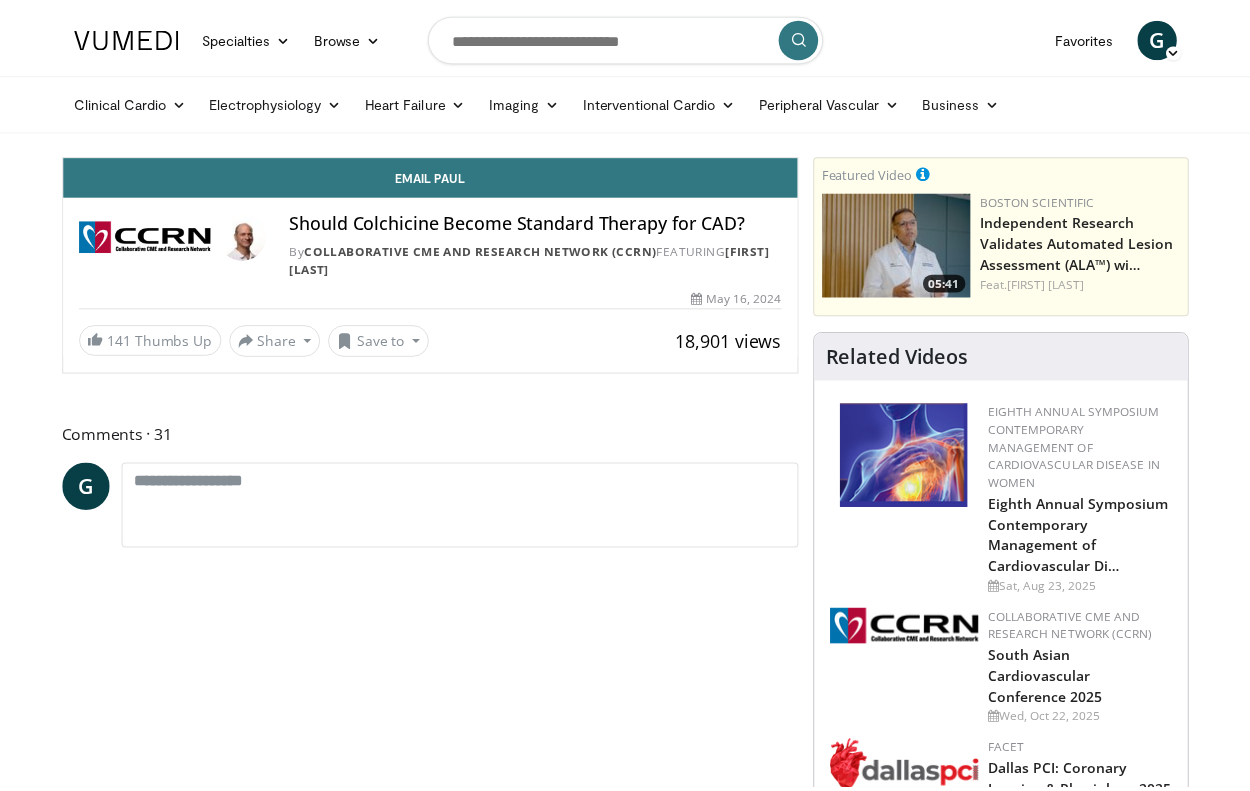 scroll, scrollTop: 0, scrollLeft: 0, axis: both 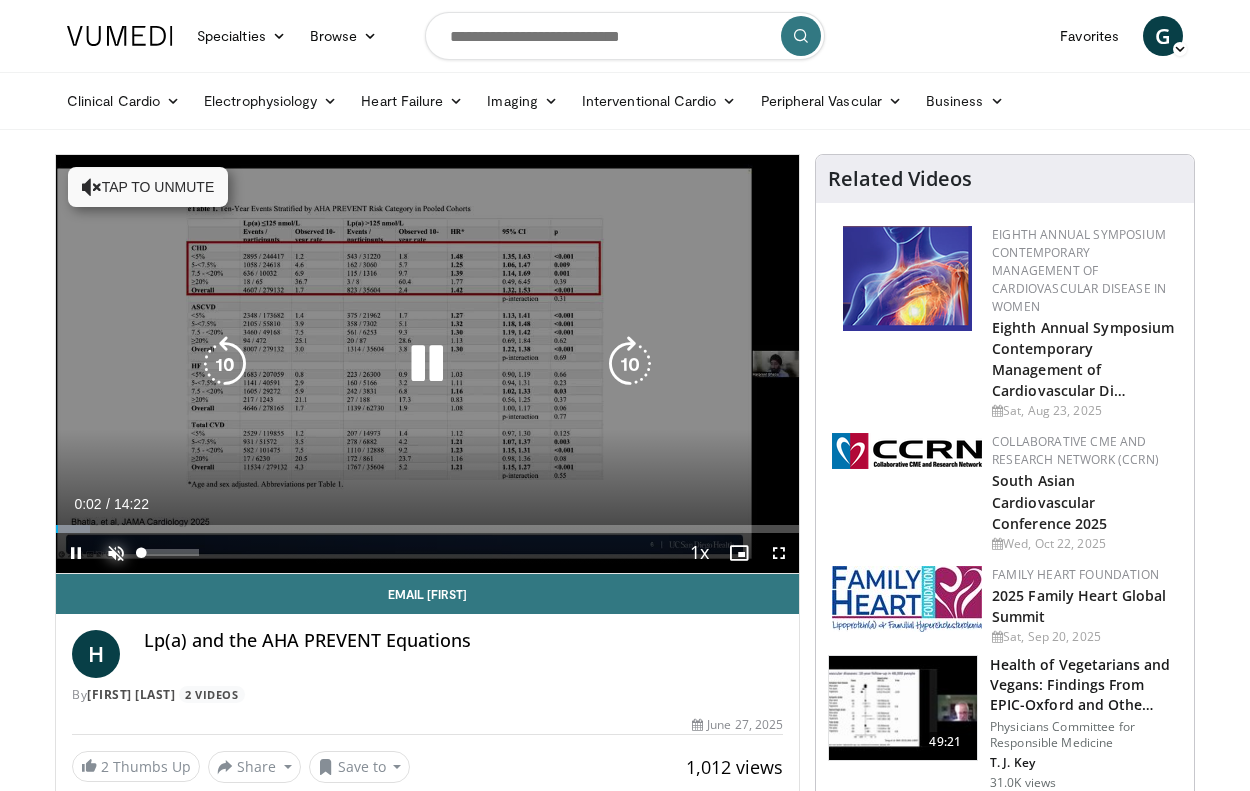 click at bounding box center (116, 553) 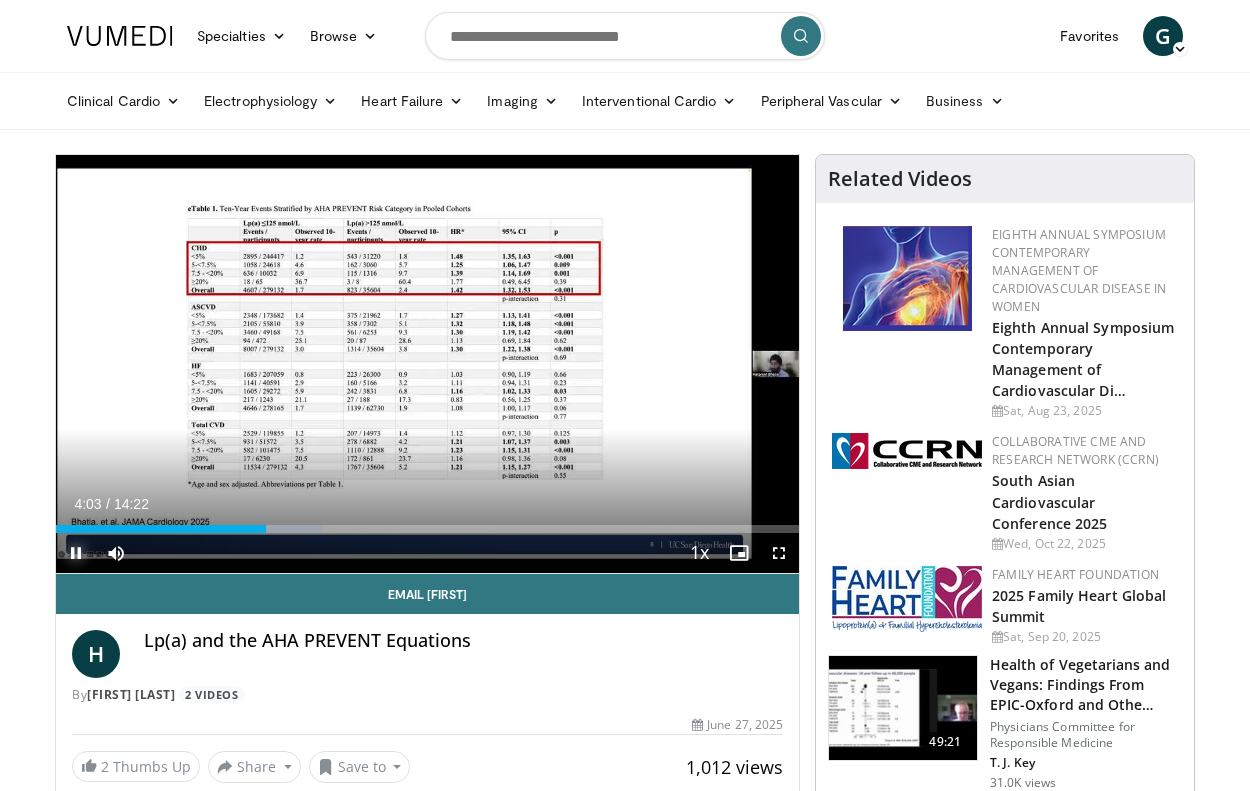 click at bounding box center [76, 553] 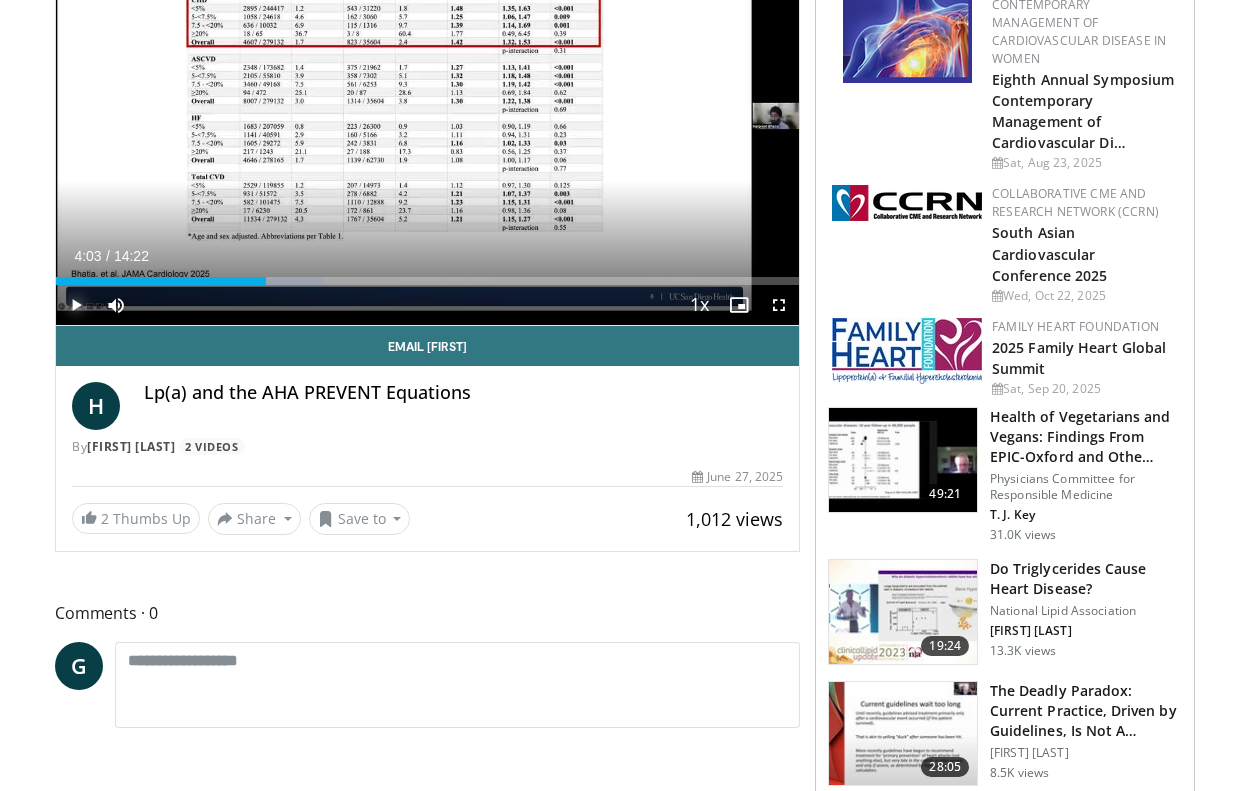 scroll, scrollTop: 393, scrollLeft: 0, axis: vertical 